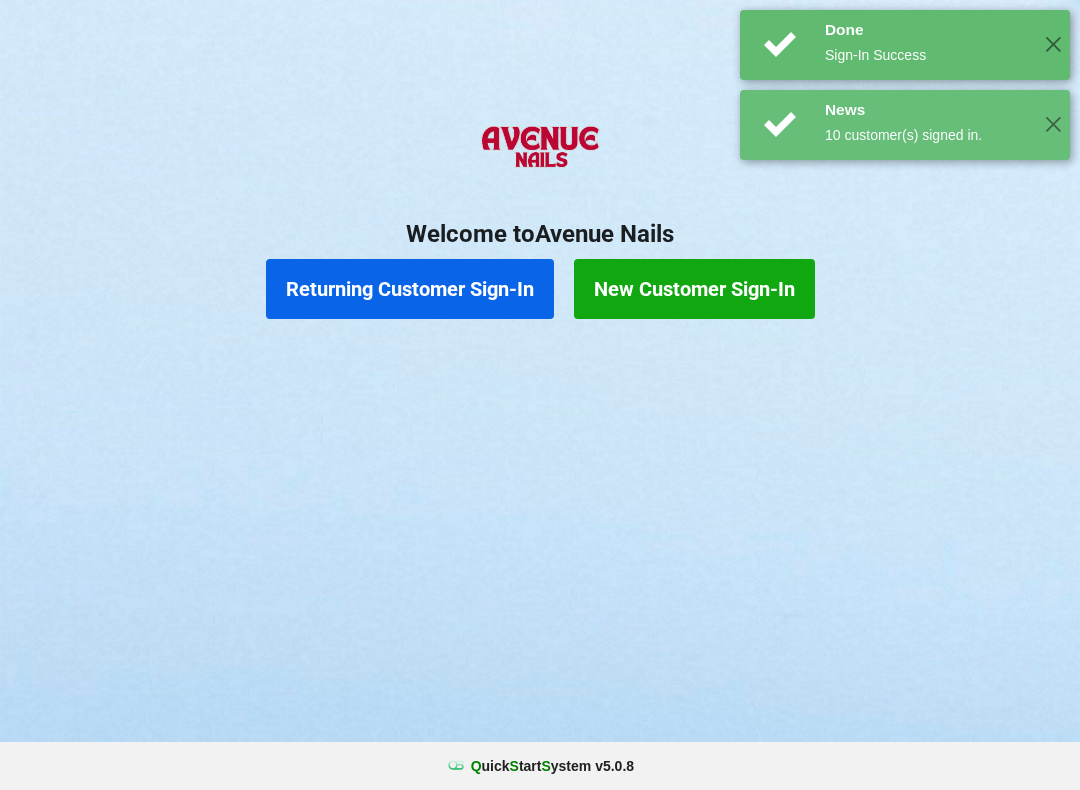 scroll, scrollTop: 0, scrollLeft: 0, axis: both 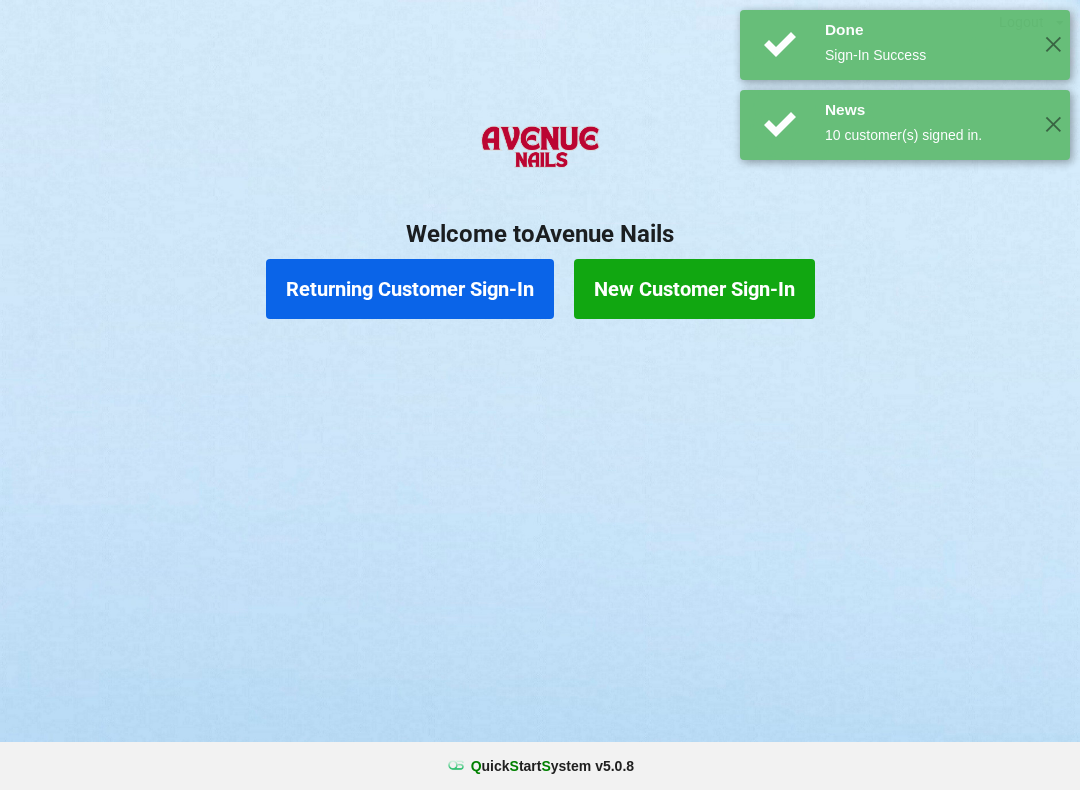 click on "New Customer Sign-In" at bounding box center (694, 289) 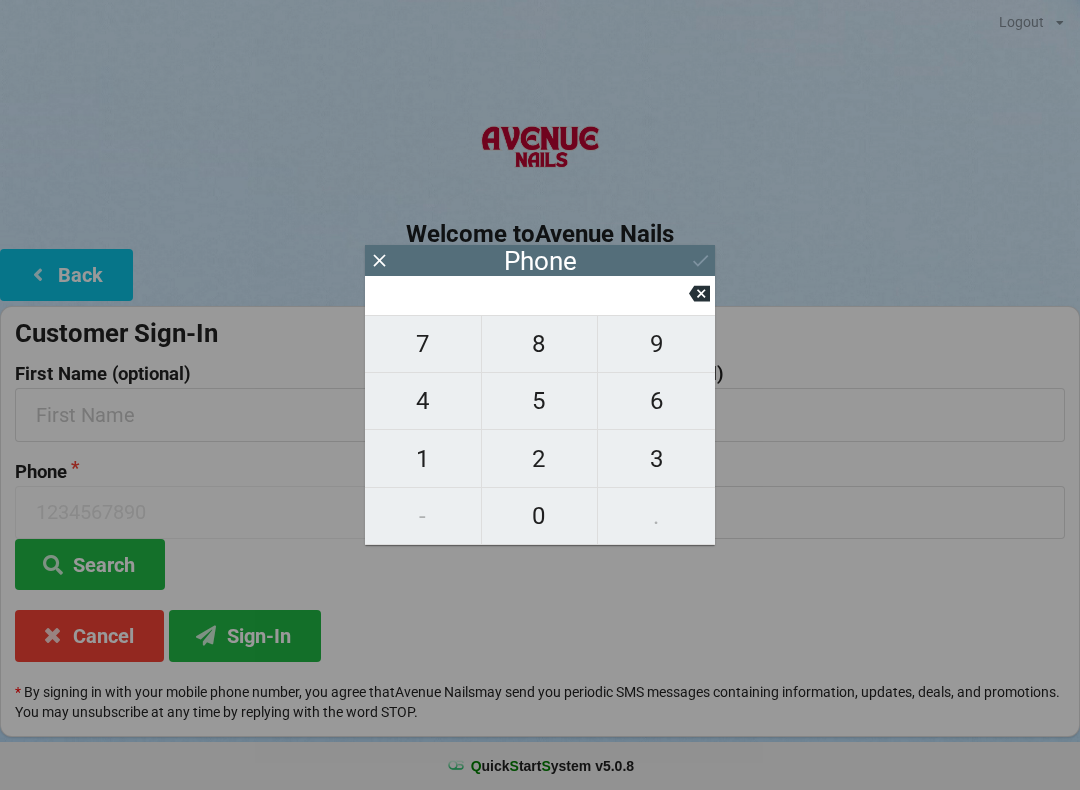click on "6" at bounding box center [656, 401] 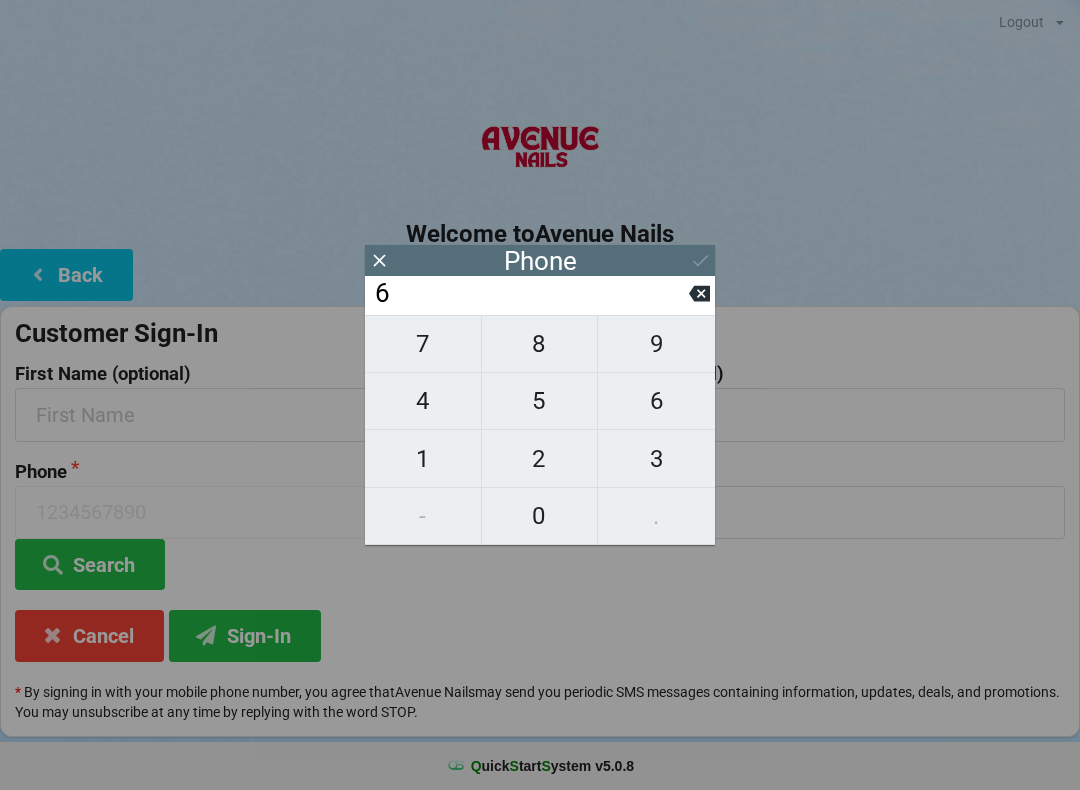 type on "6" 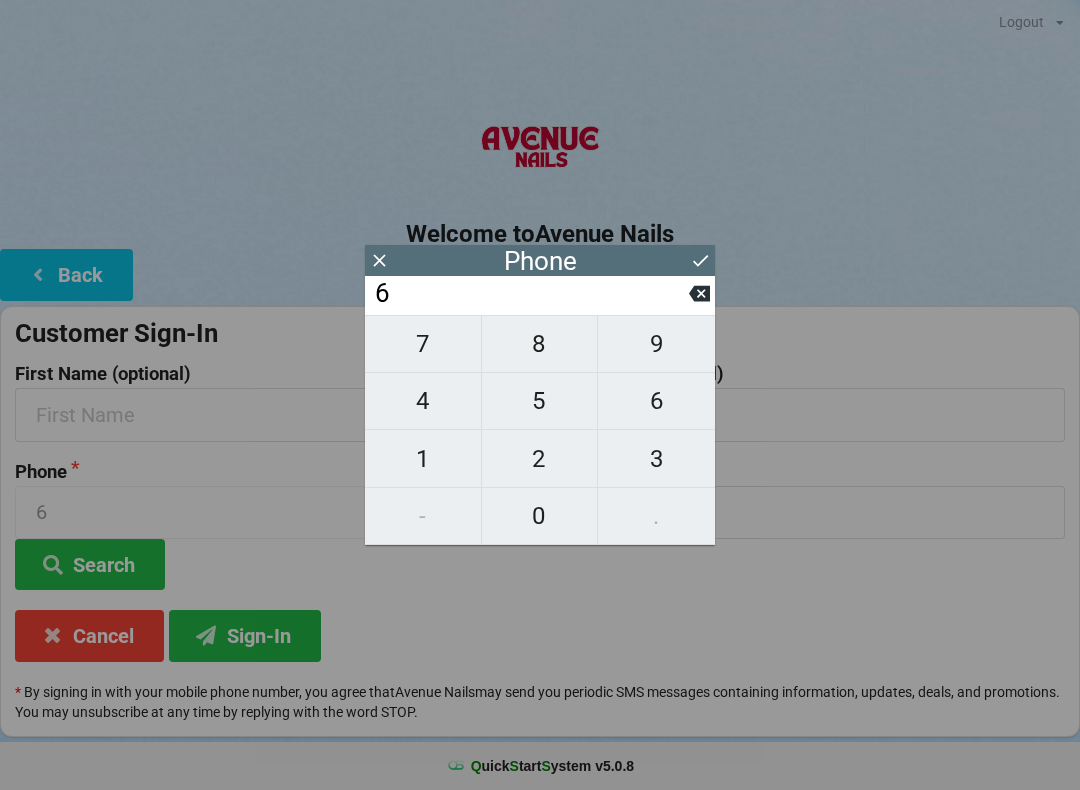 click on "8" at bounding box center [540, 344] 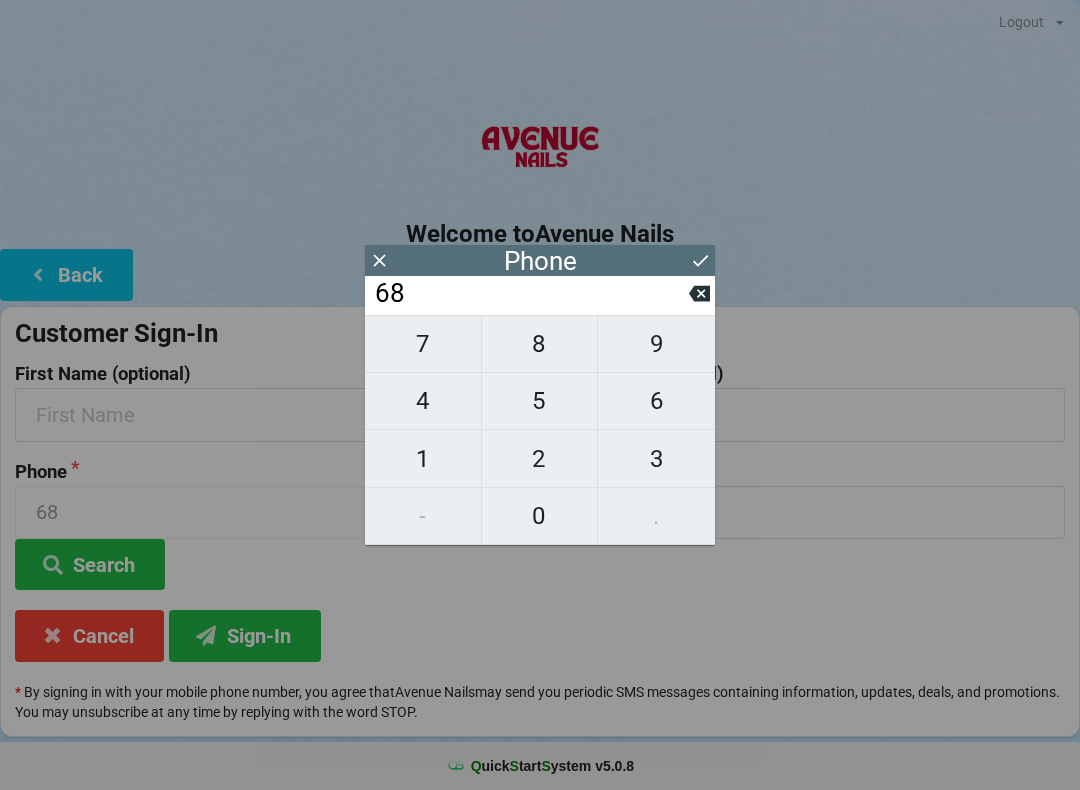 click on "9" at bounding box center [656, 344] 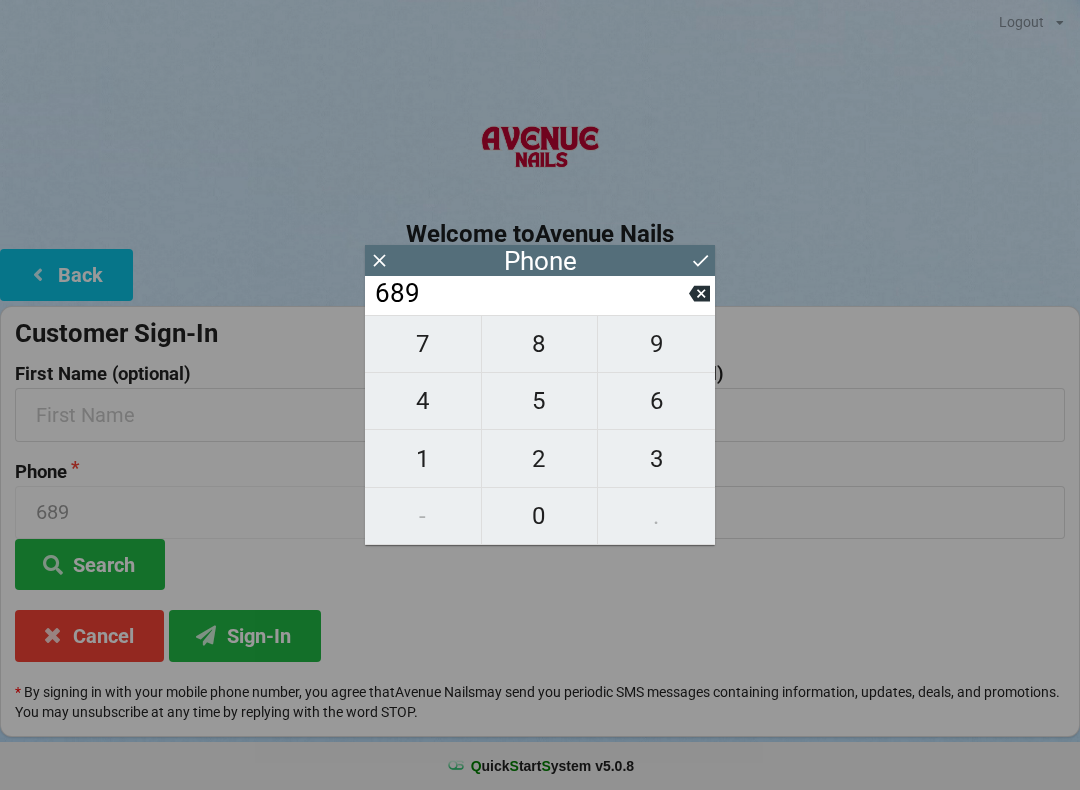 click on "2" at bounding box center (540, 459) 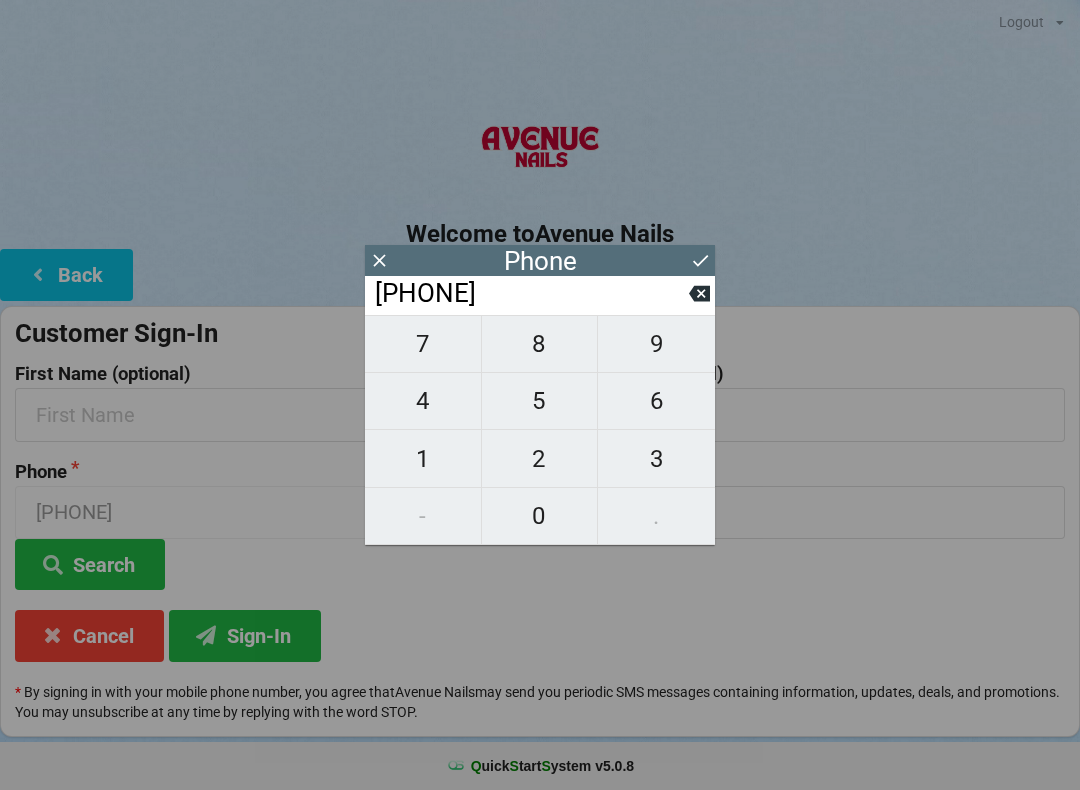 click on "0" at bounding box center (540, 516) 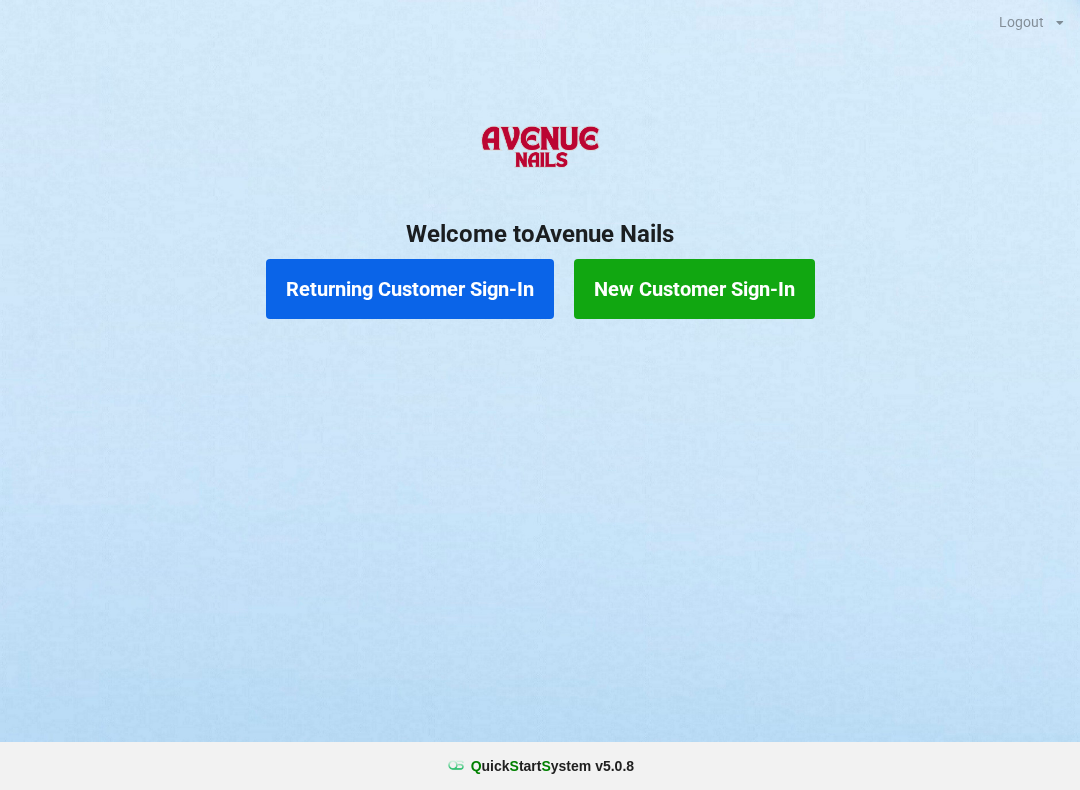click on "Returning Customer Sign-In" at bounding box center (410, 289) 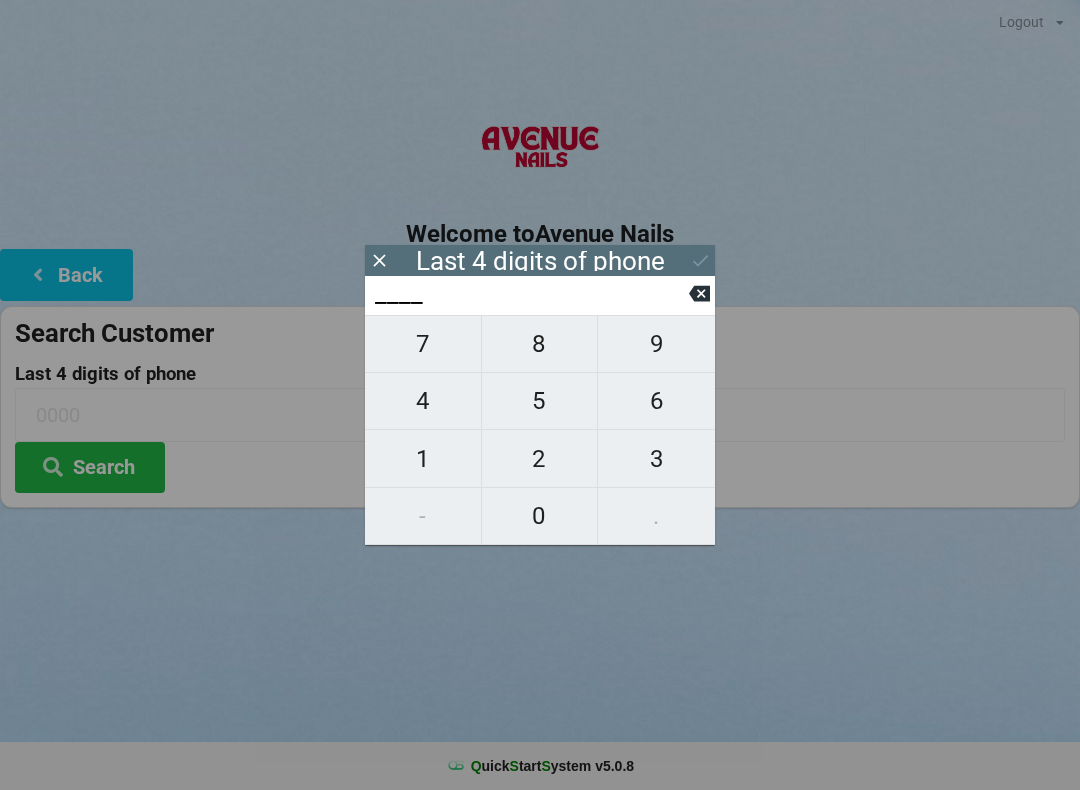 click on "4" at bounding box center (423, 401) 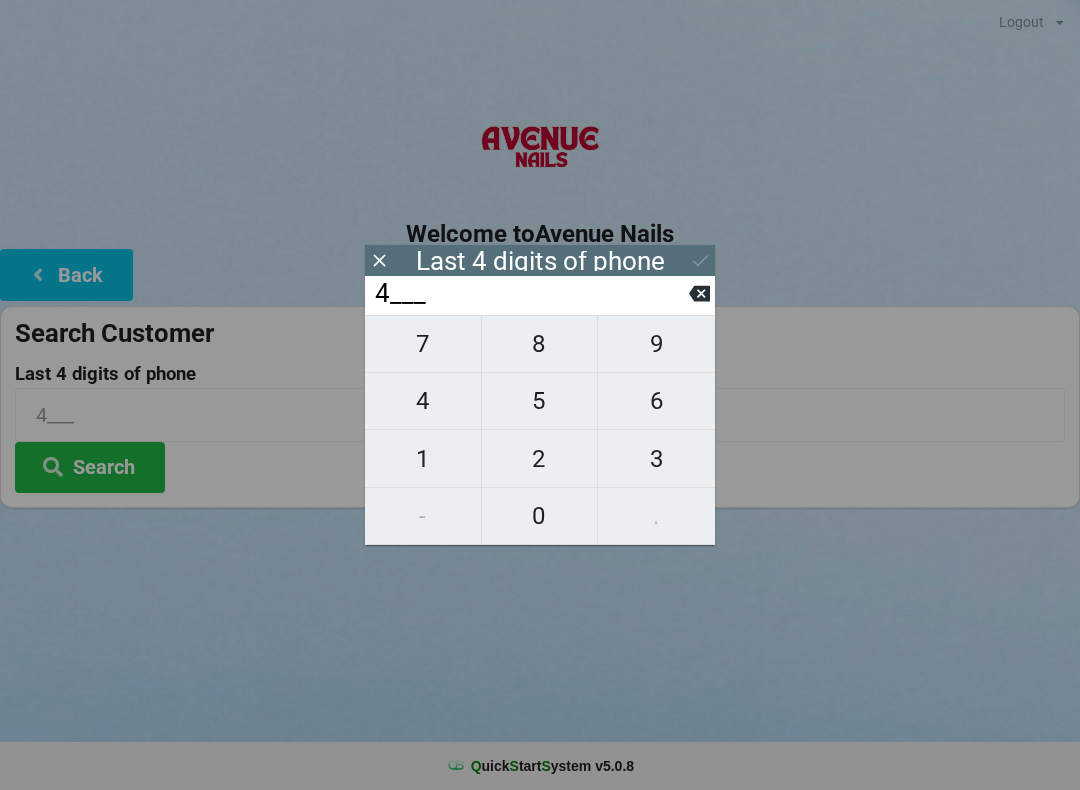 click on "1" at bounding box center [423, 459] 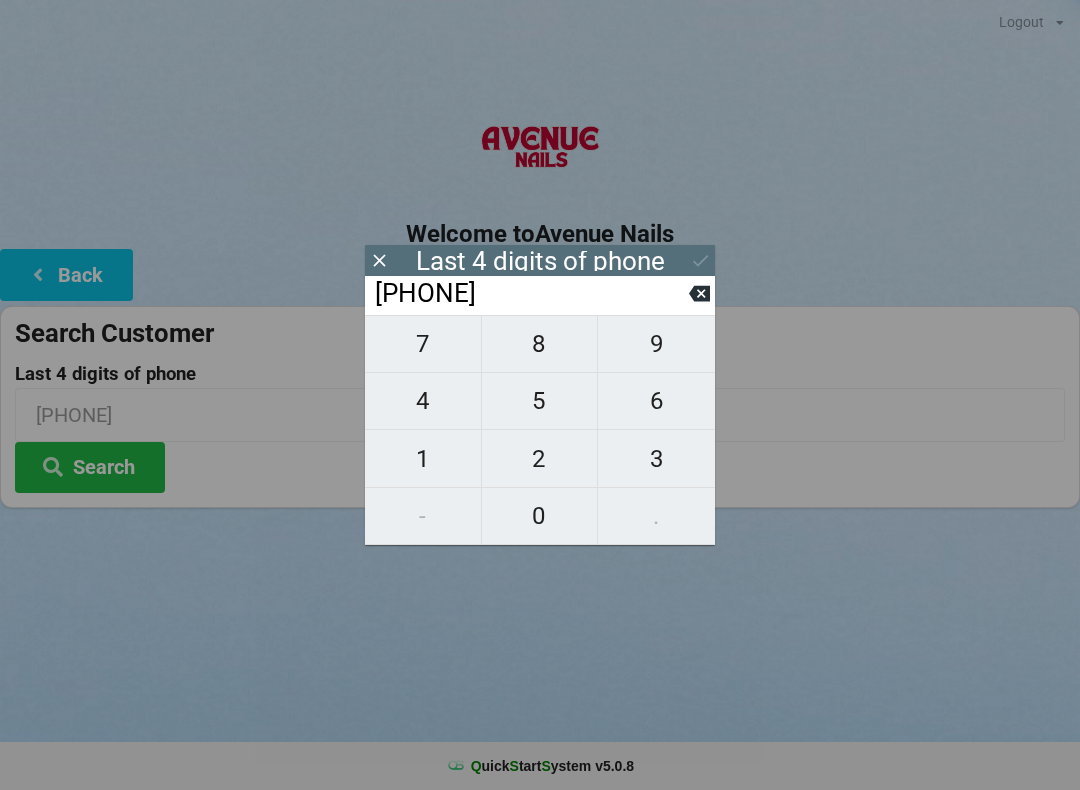 click on "1" at bounding box center [423, 459] 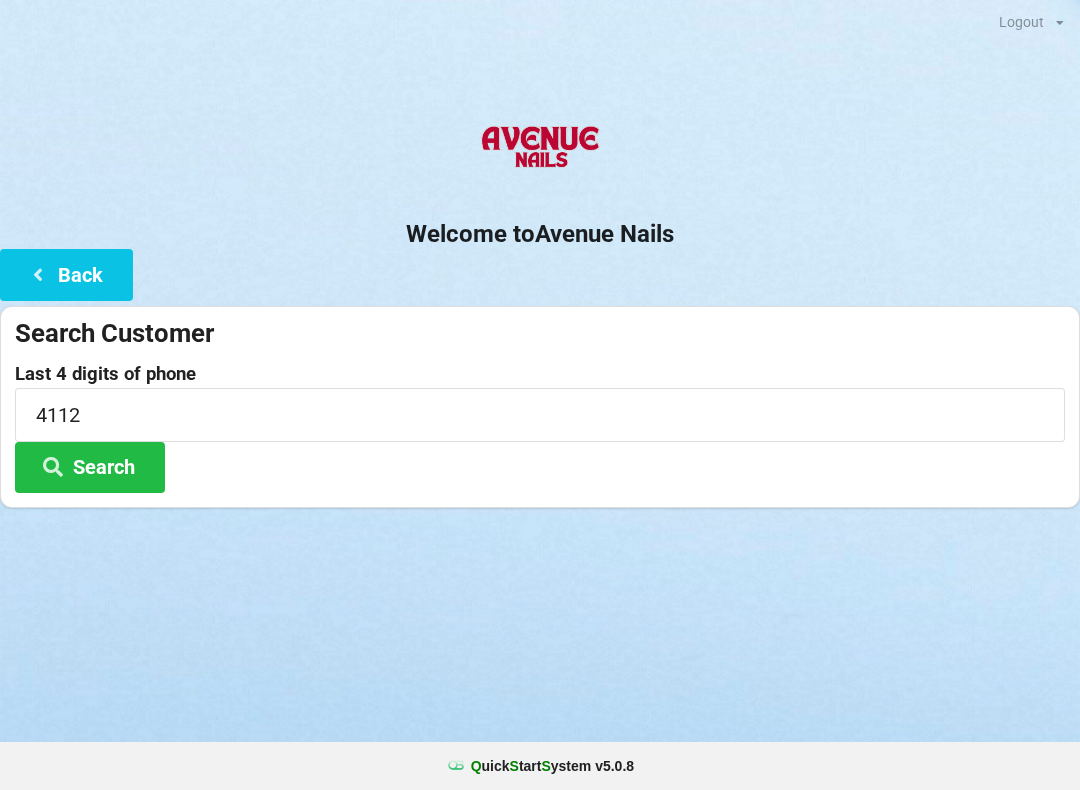 click on "Logout Logout Sign-In Welcome to Avenue Nails Back Search Customer Last 4 digits of phone [PHONE] Search" at bounding box center (540, 395) 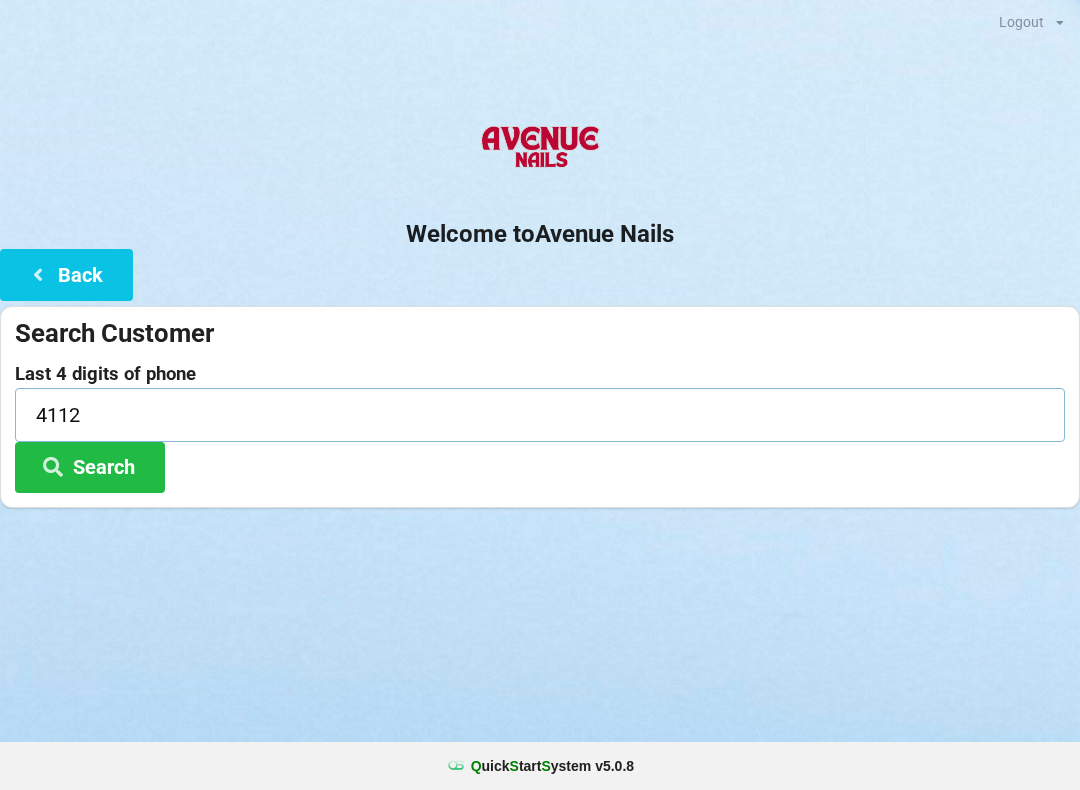 click on "4112" at bounding box center (540, 414) 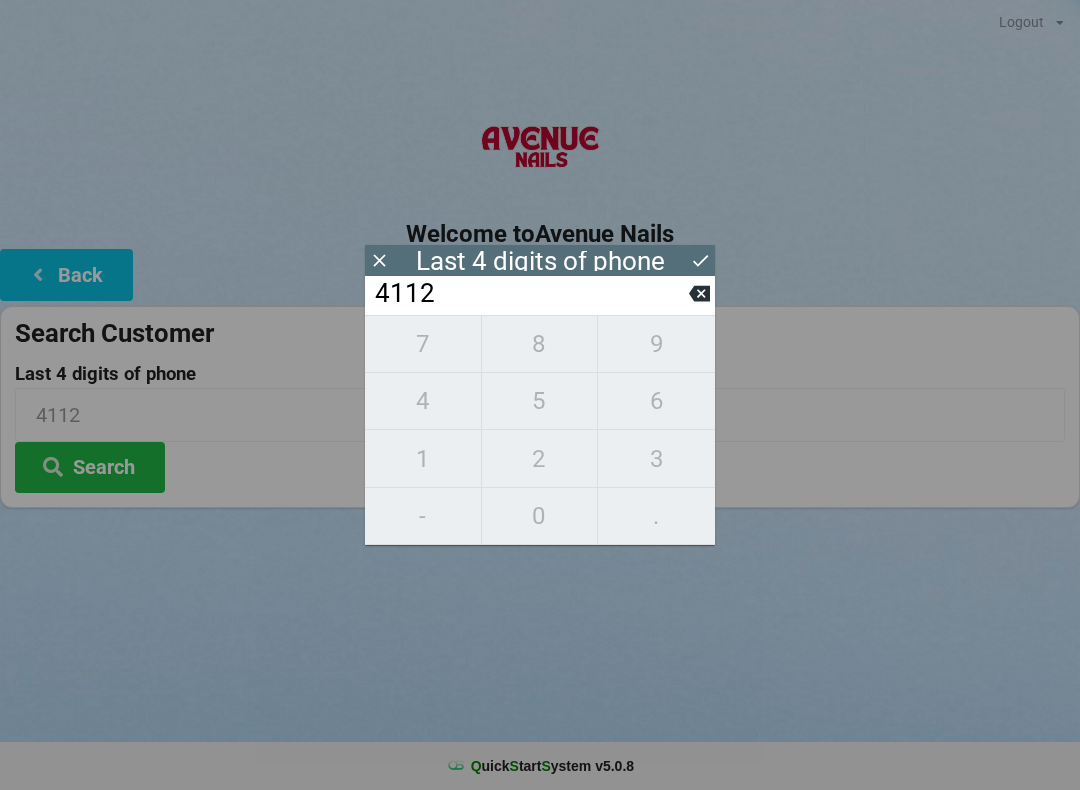 click on "Search" at bounding box center (90, 467) 